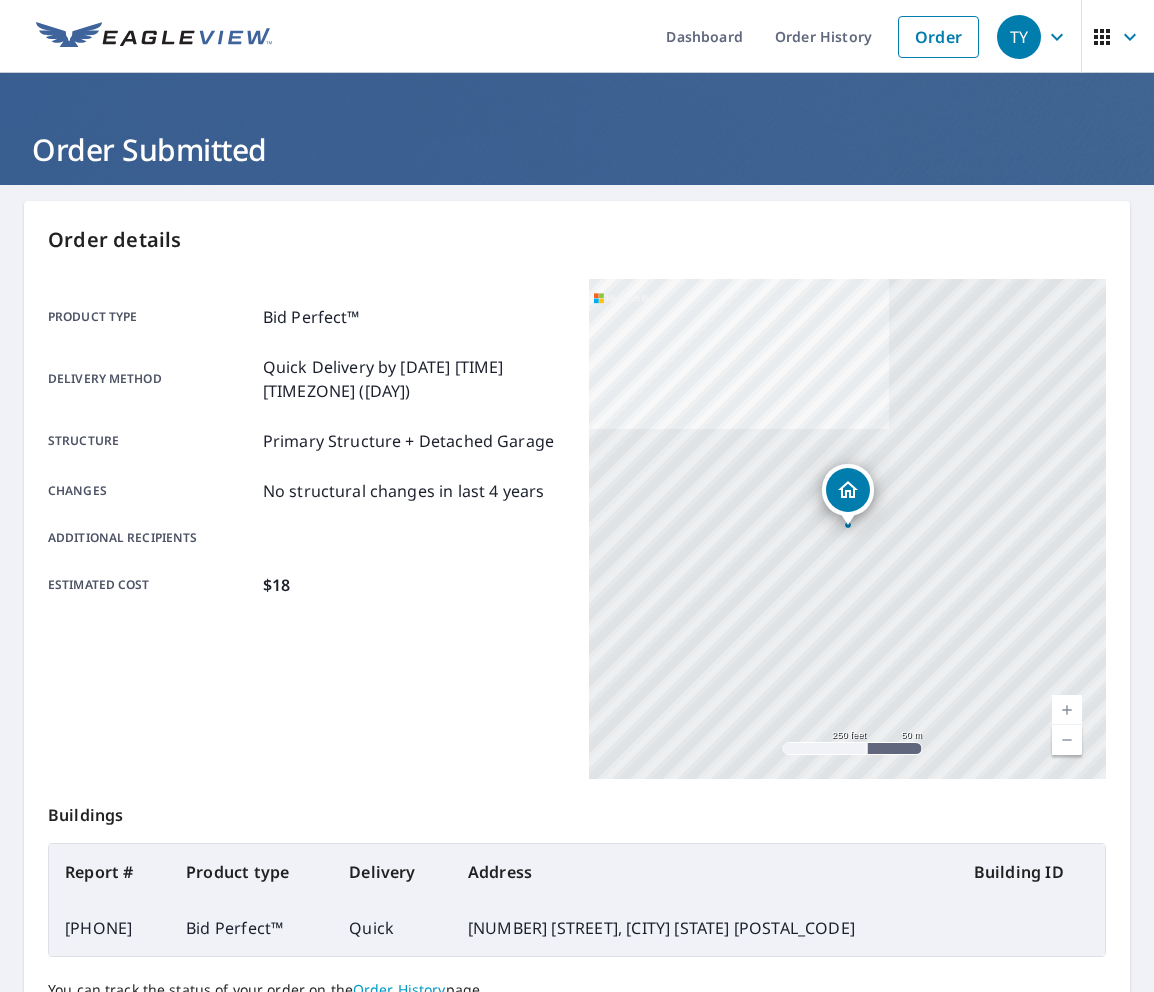 scroll, scrollTop: 0, scrollLeft: 0, axis: both 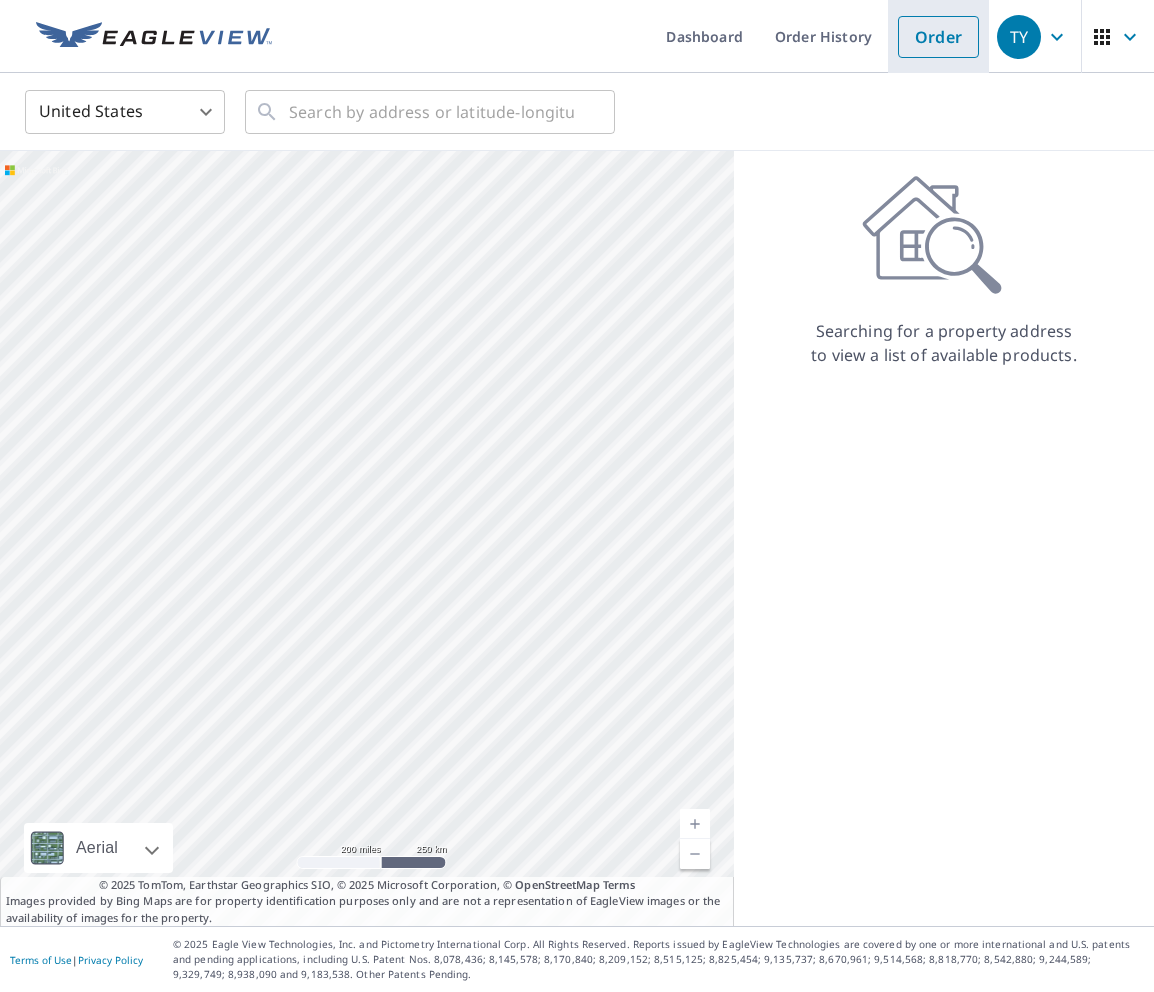 click on "Order" at bounding box center [938, 37] 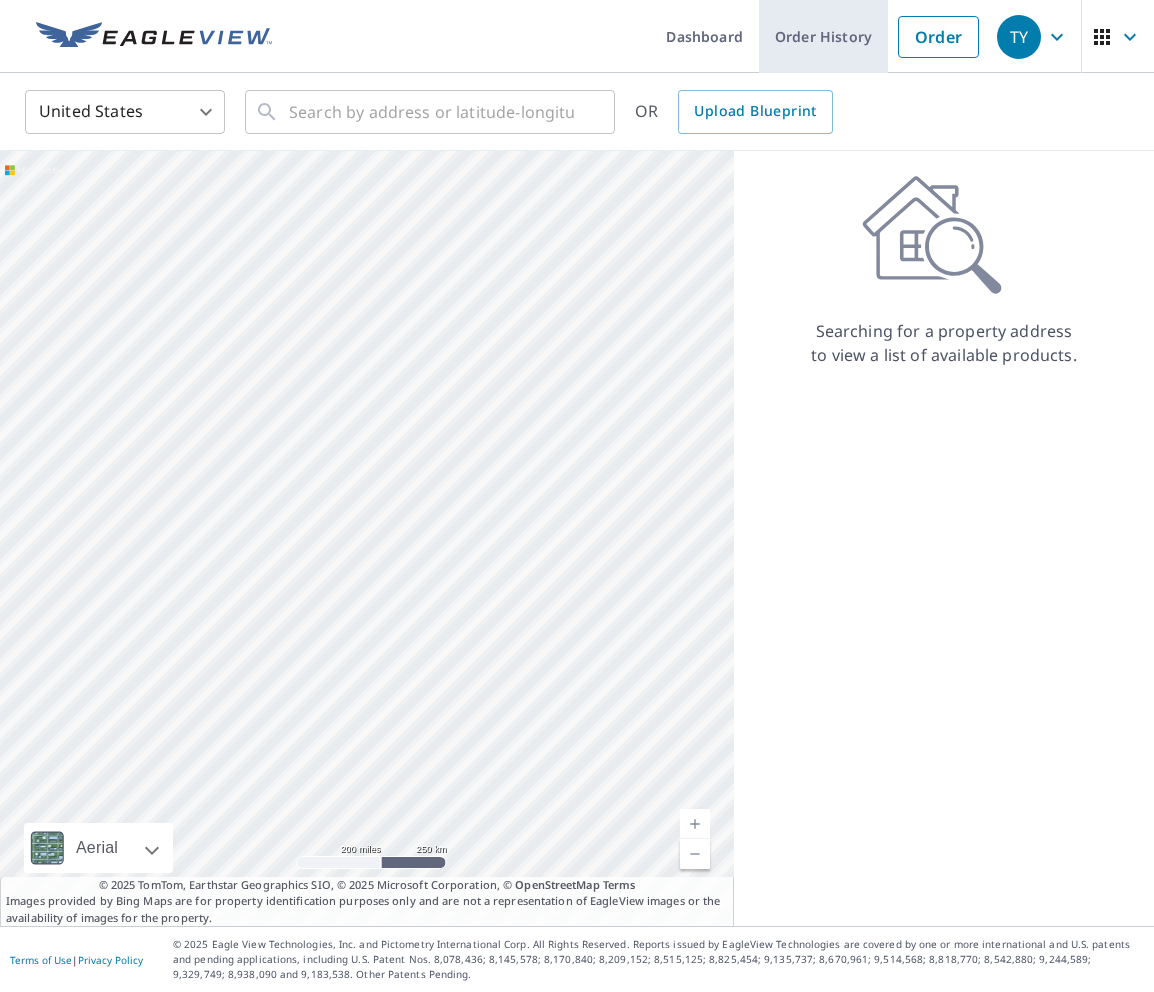 click on "Order History" at bounding box center [823, 36] 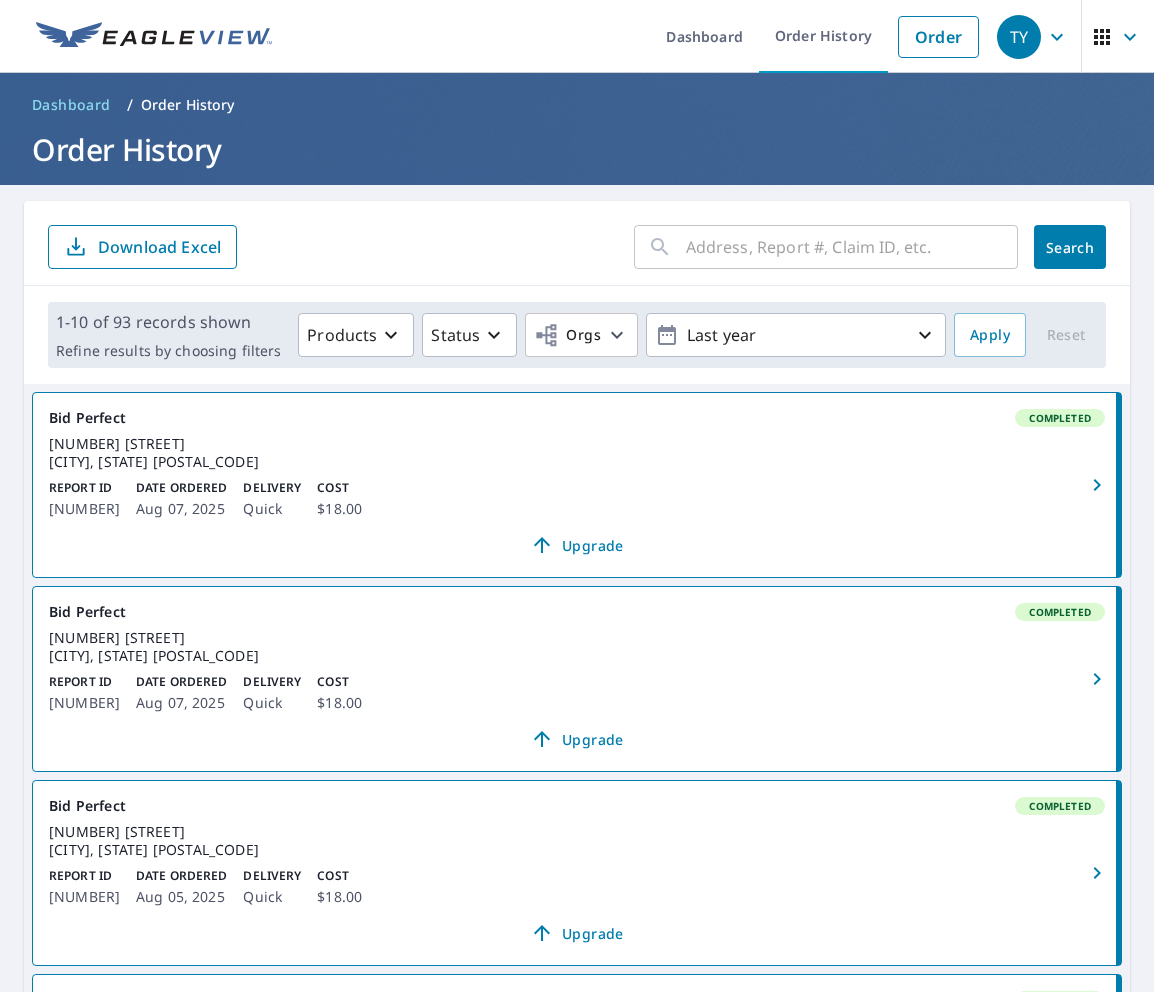 click on "8070 Blackleaf Ct
Dayton, OH 45458" at bounding box center [577, 453] 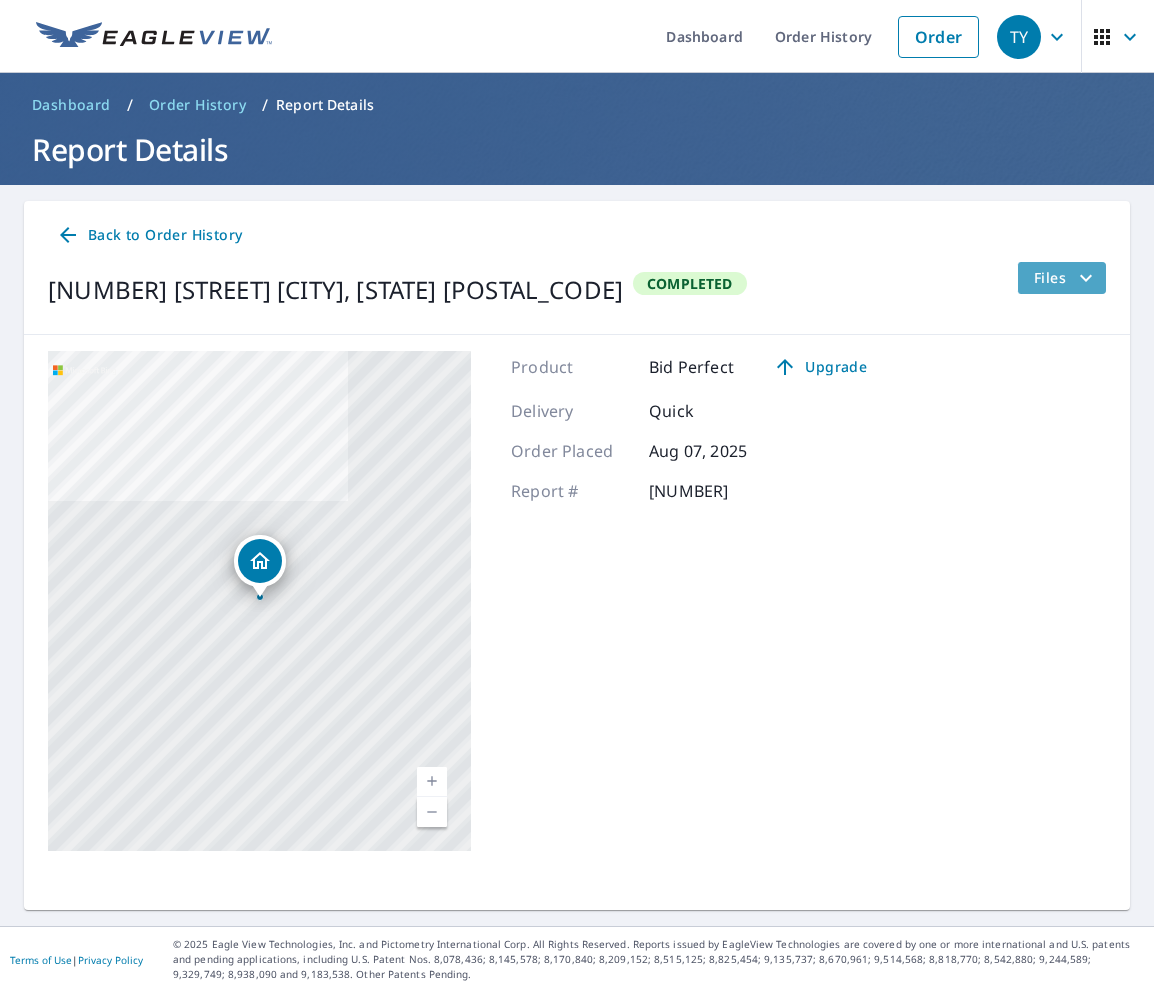 click on "Files" at bounding box center [1066, 278] 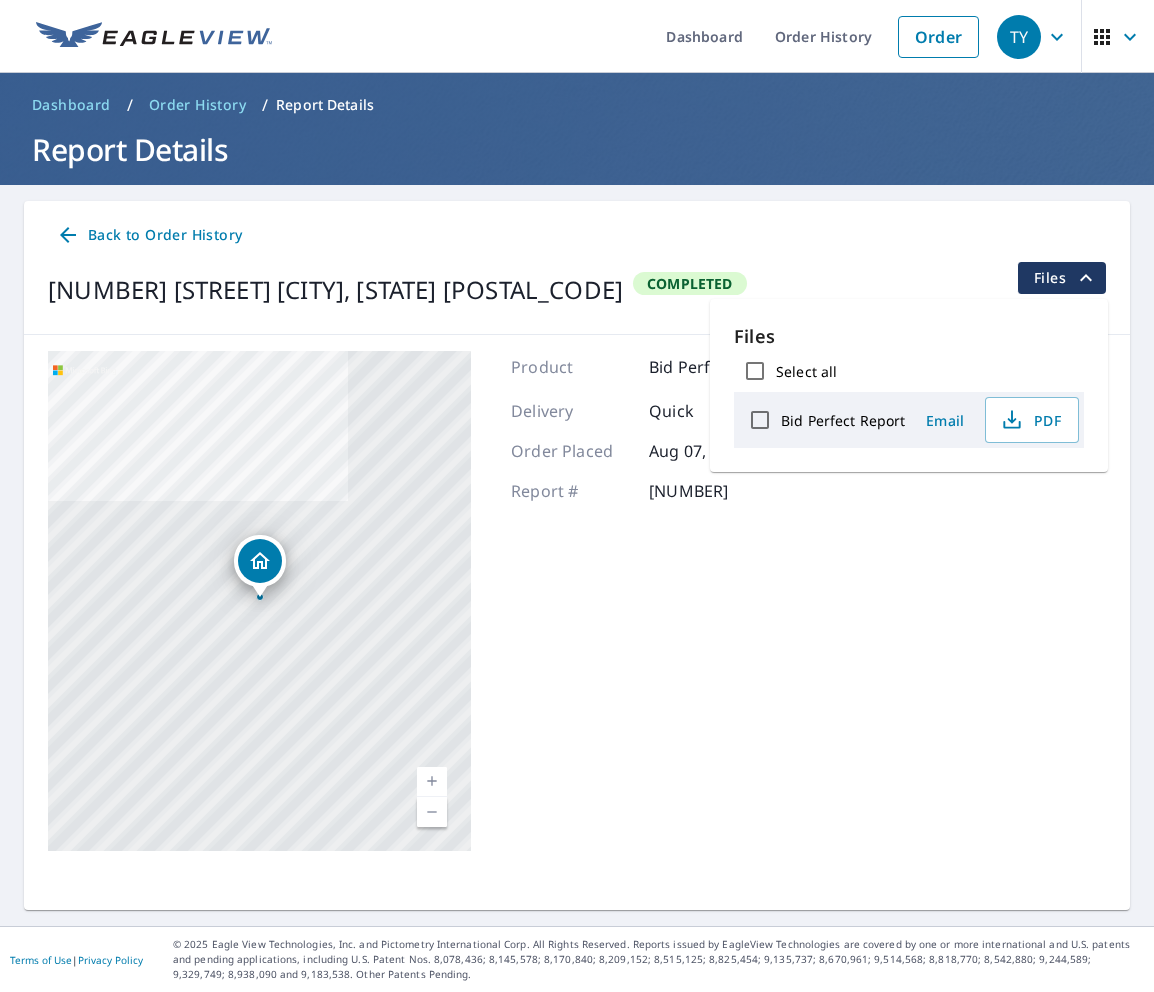 click on "Bid Perfect Report" at bounding box center (843, 420) 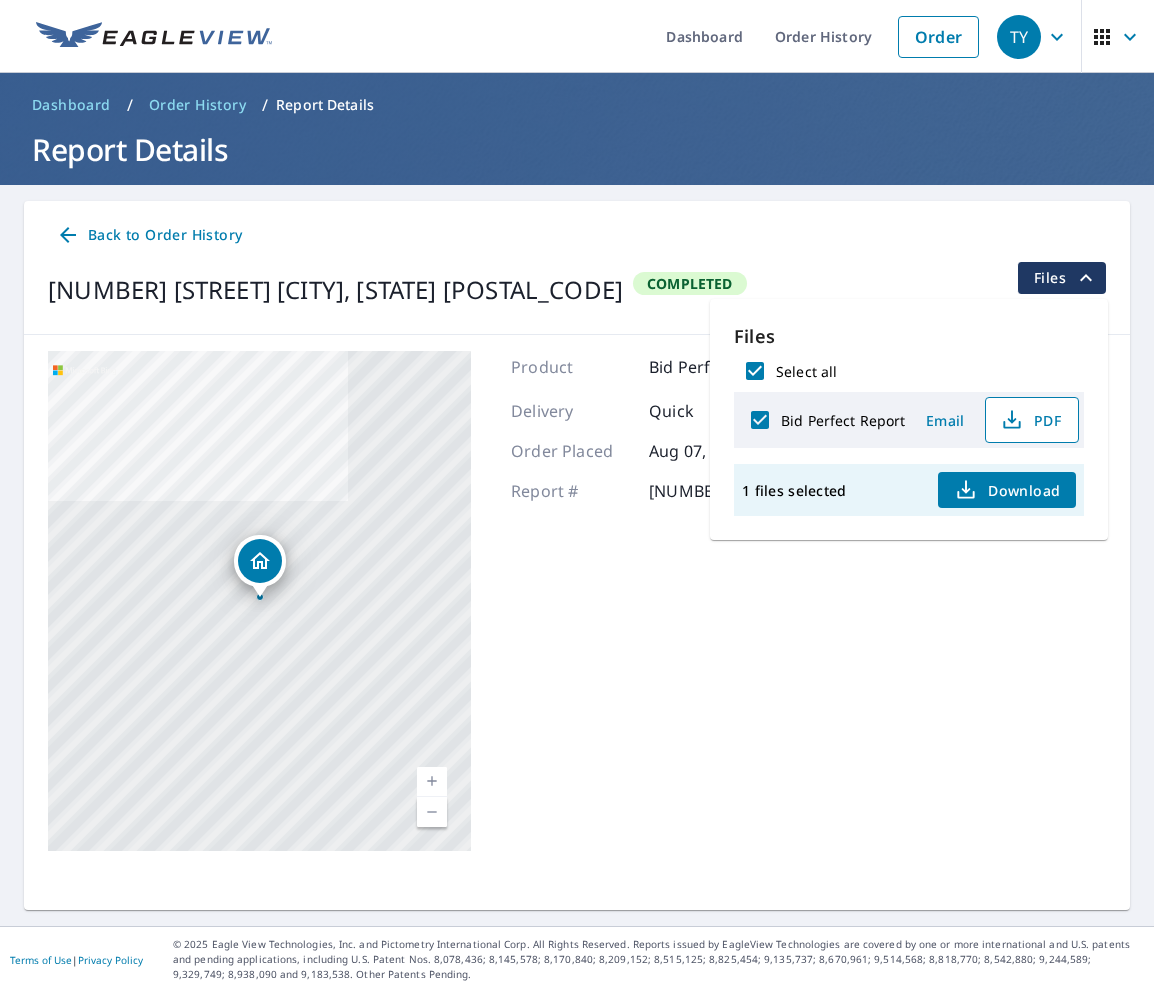 click on "PDF" at bounding box center [1030, 420] 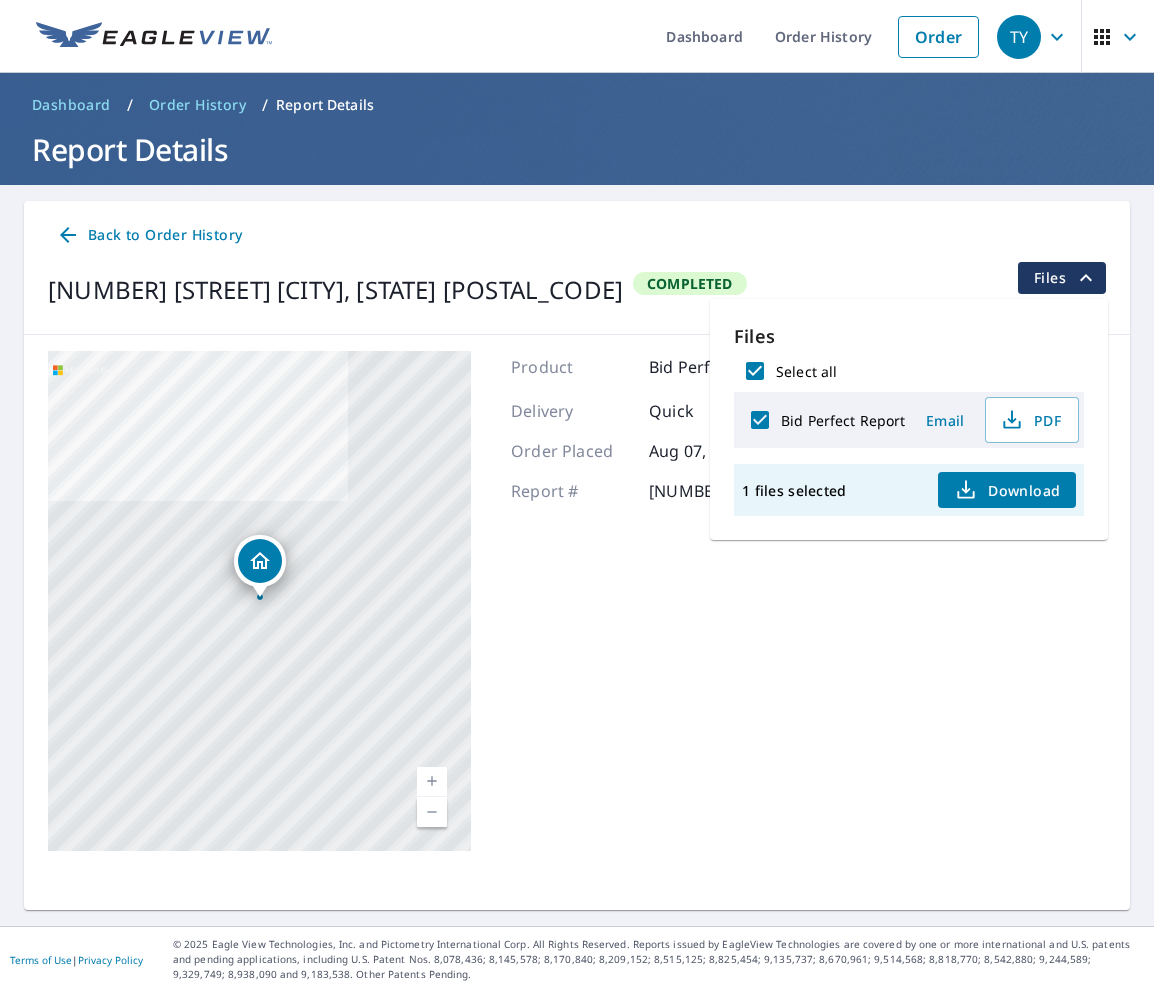 click 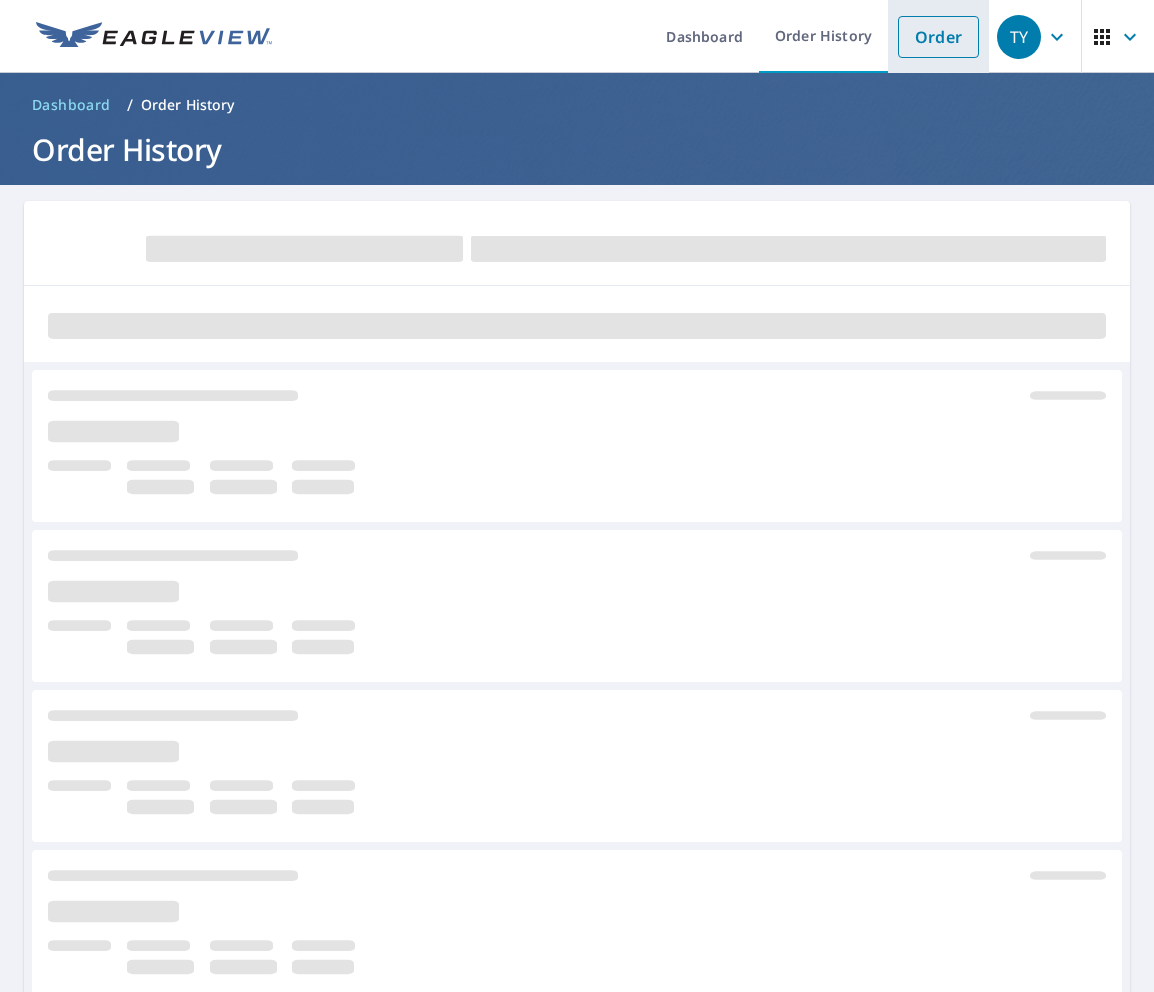 click on "Order" at bounding box center (938, 37) 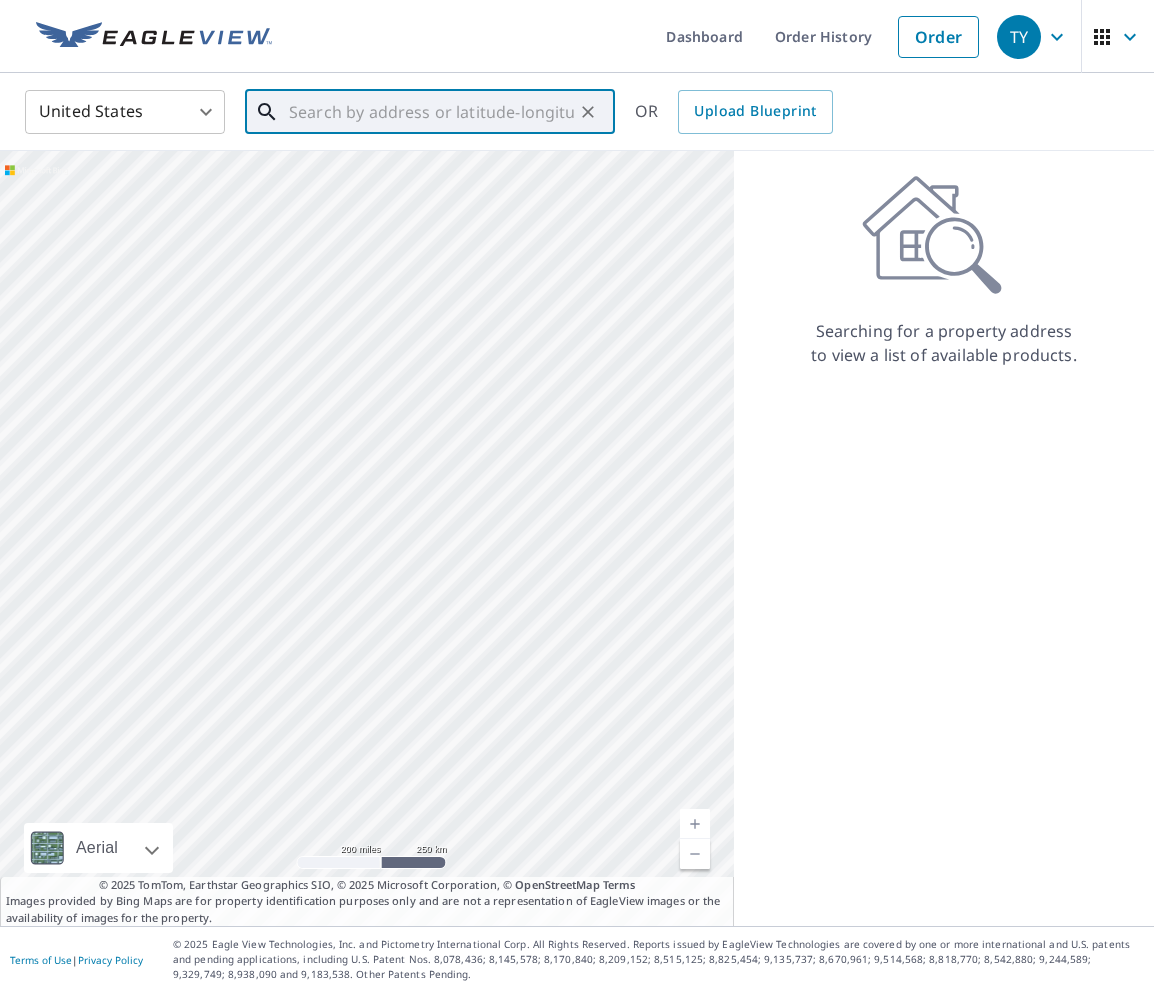 click at bounding box center [431, 112] 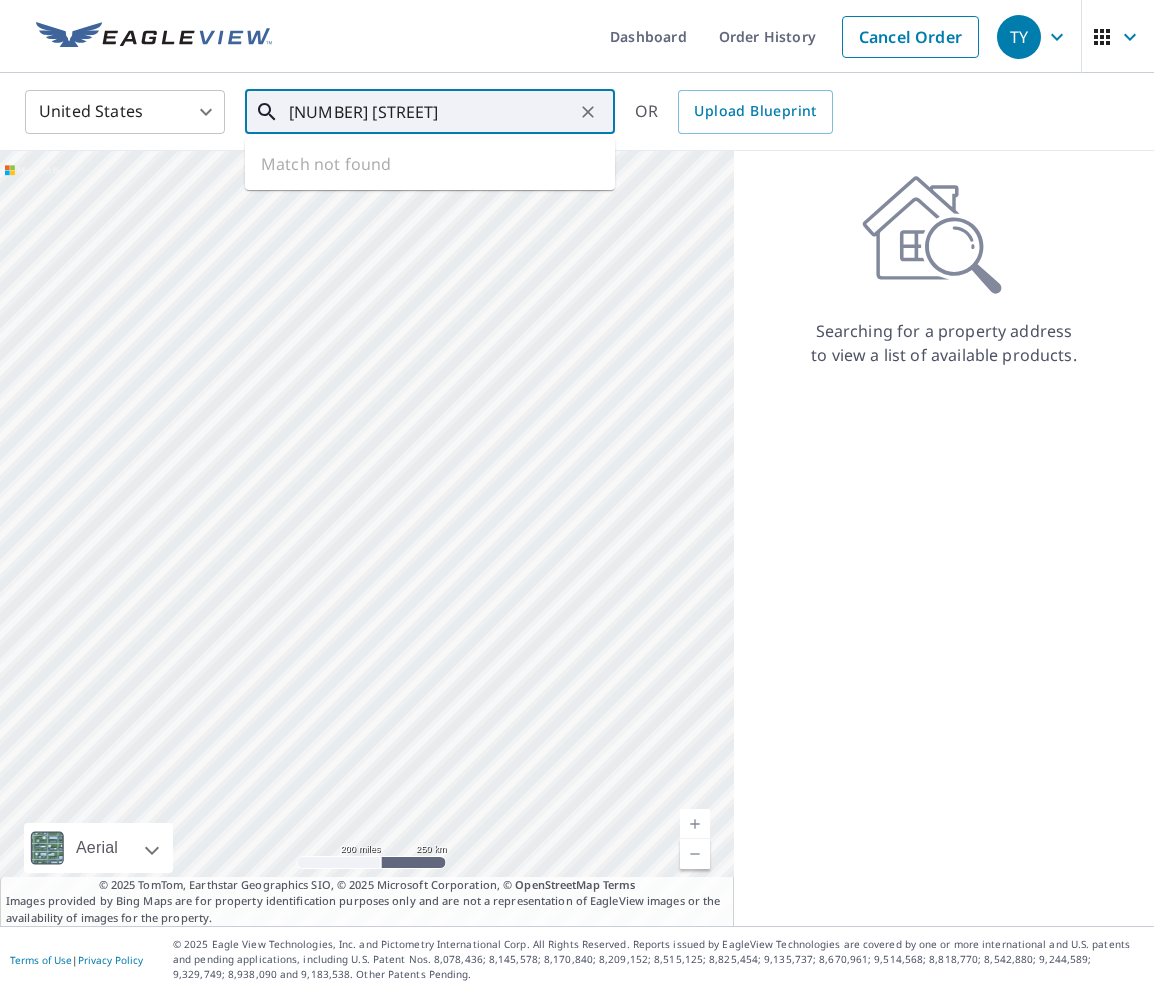 click on "11307 brickend drive" at bounding box center (431, 112) 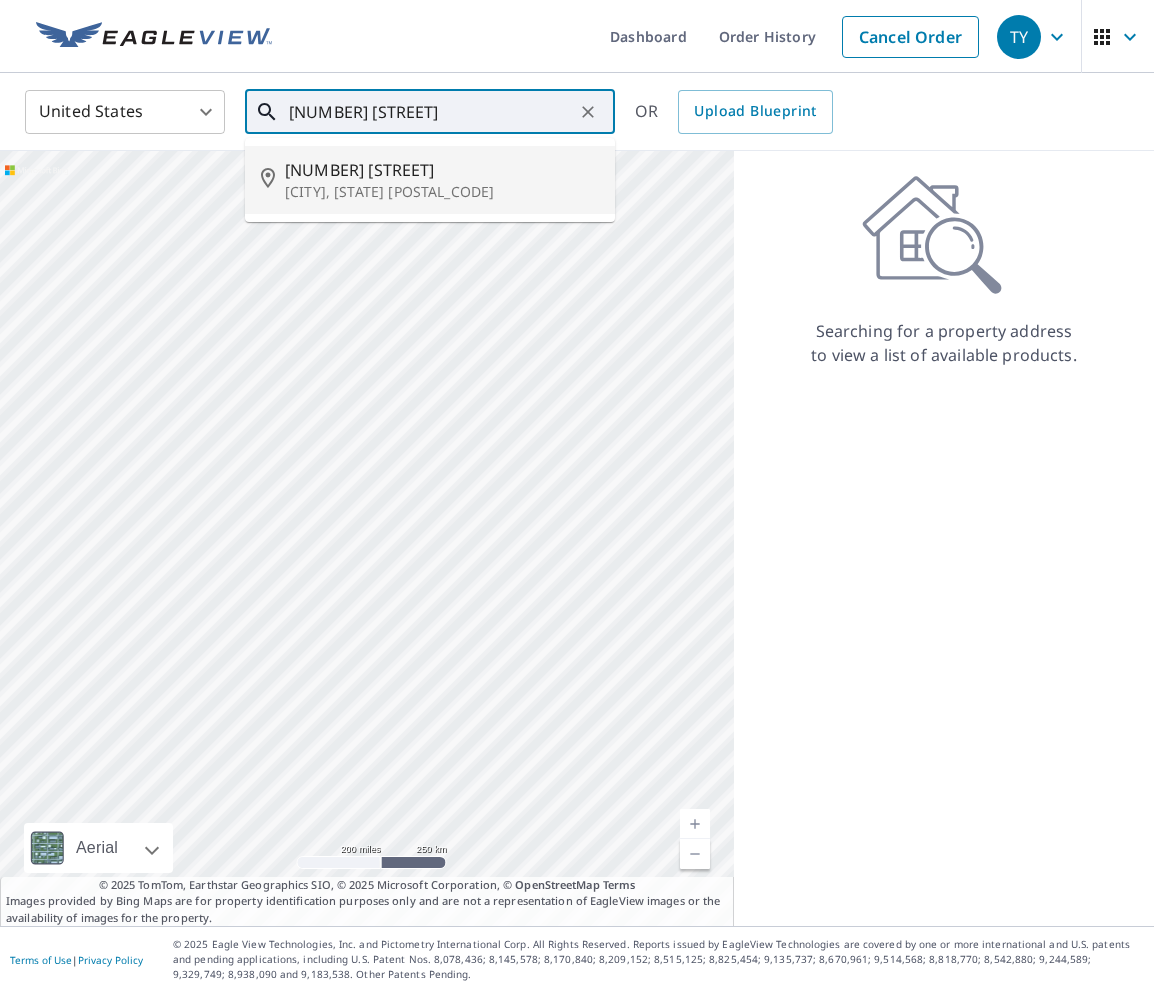 click on "Grand Ledge, MI 48837" at bounding box center (442, 192) 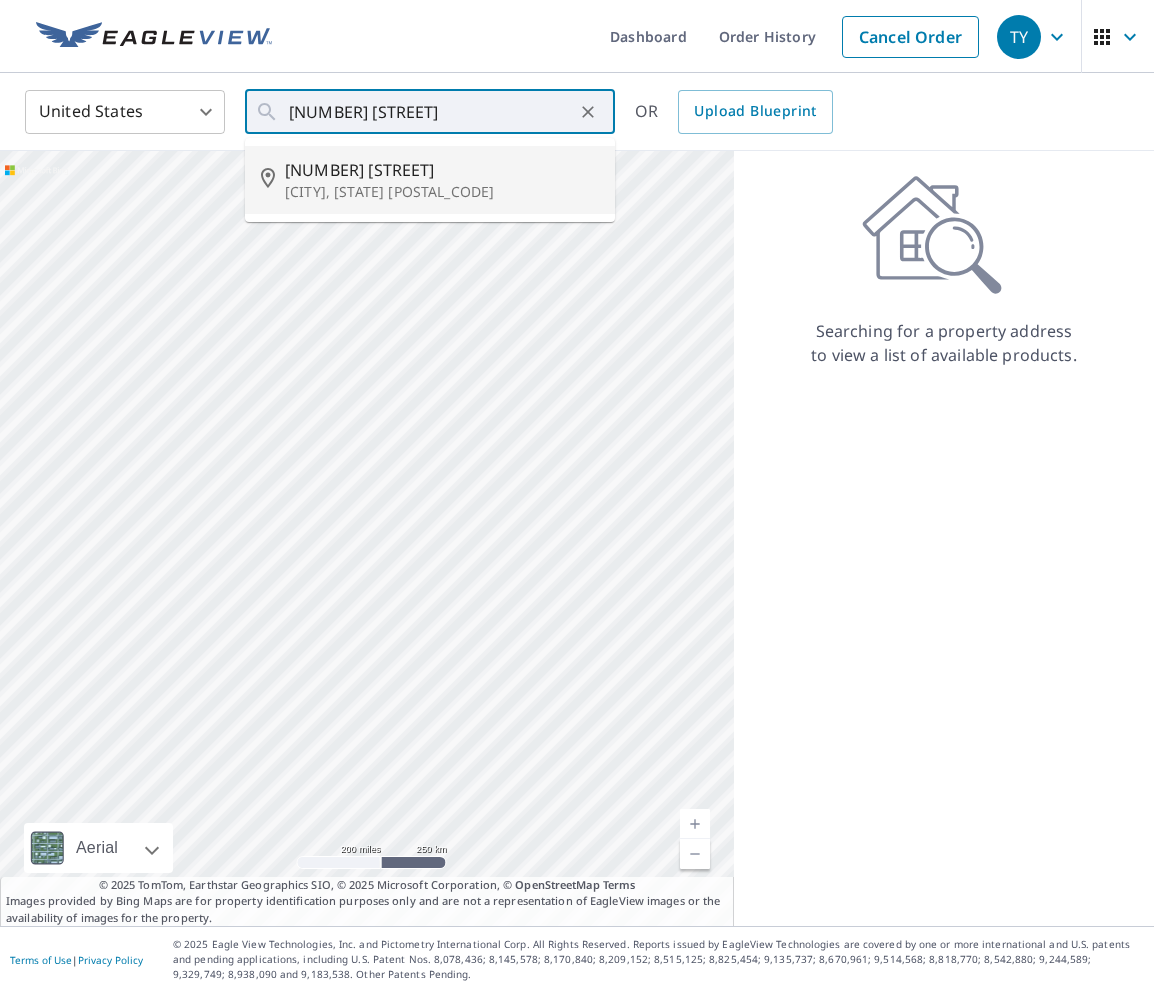 type on "11307 Brickand Dr Grand Ledge, MI 48837" 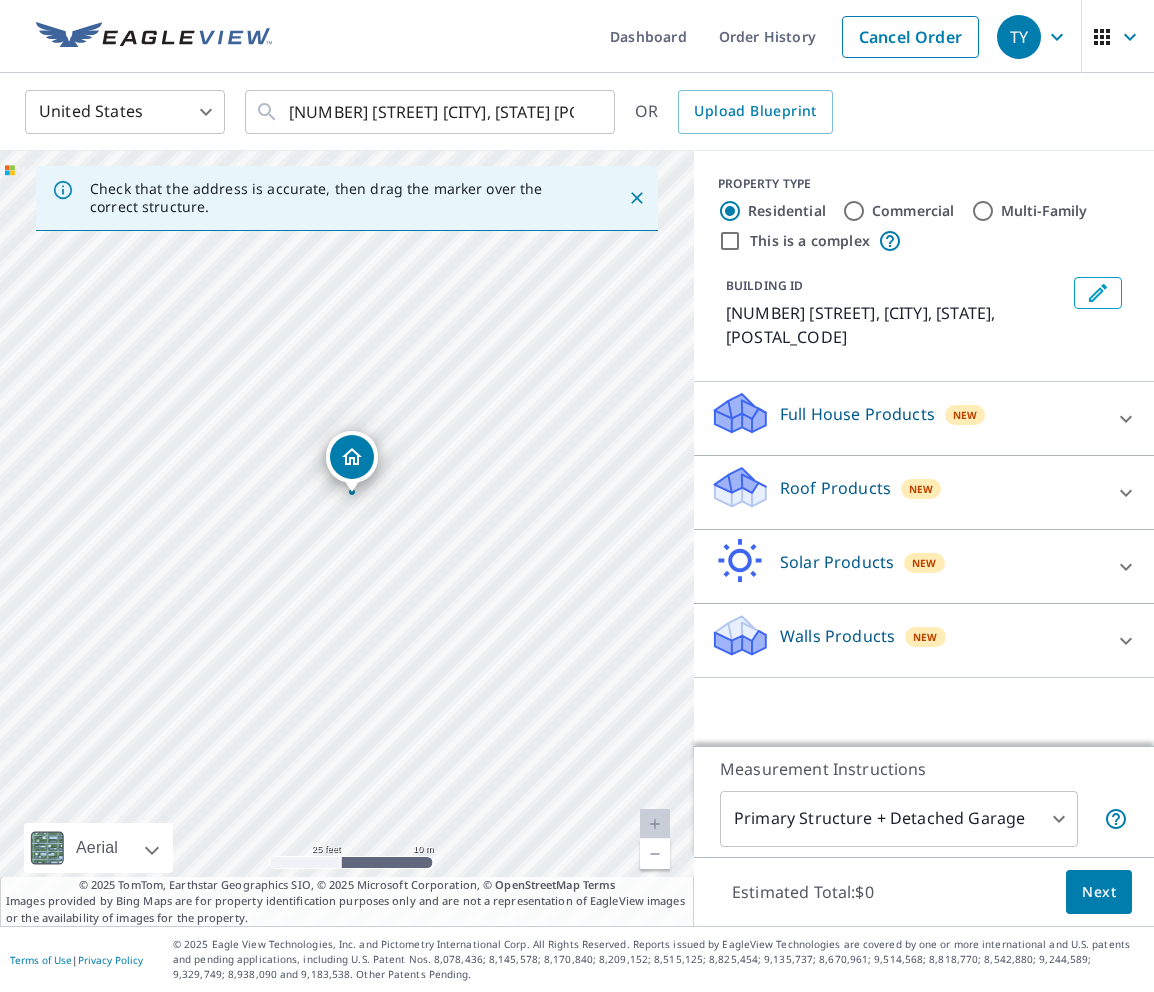 drag, startPoint x: 362, startPoint y: 528, endPoint x: 496, endPoint y: 530, distance: 134.01492 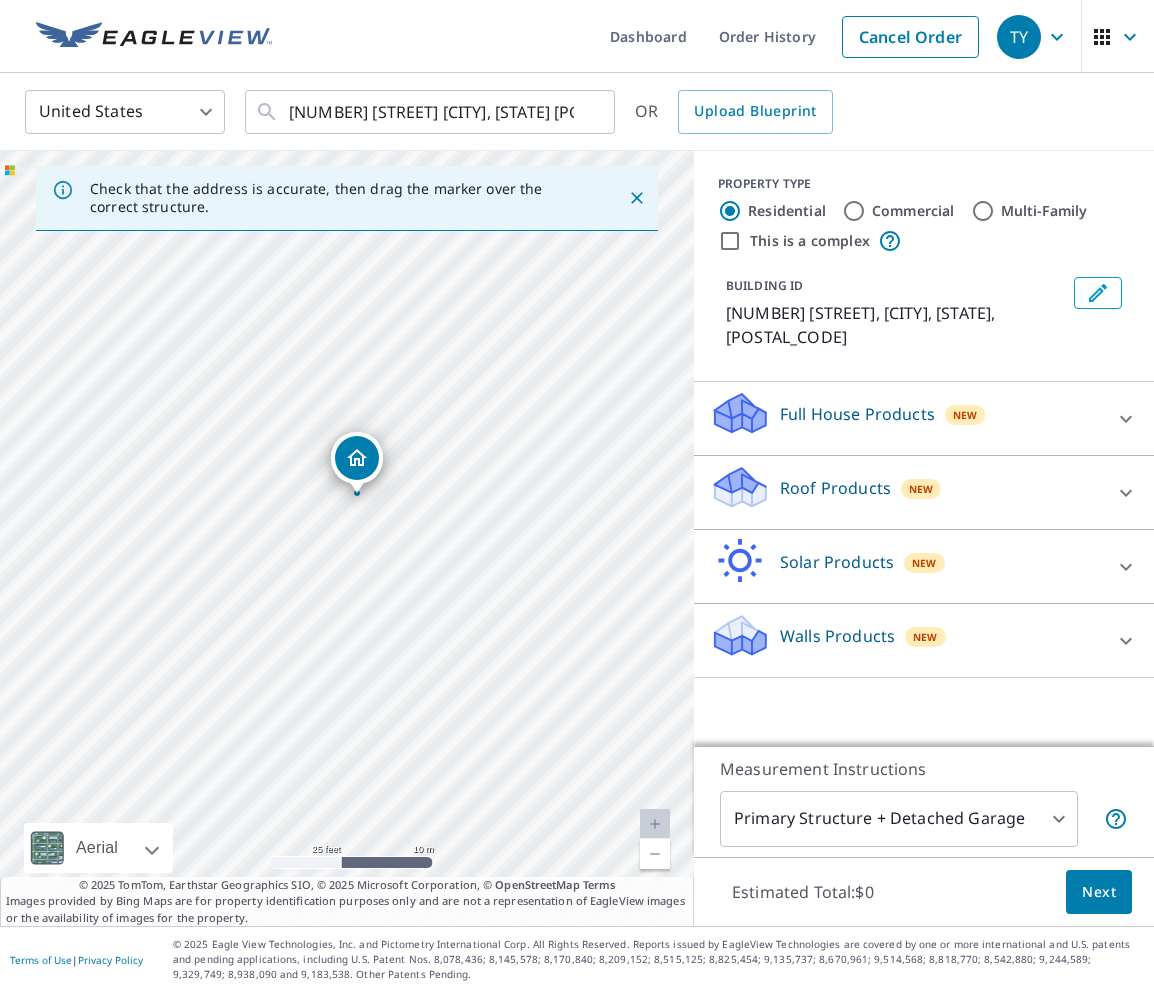 click on "Roof Products New" at bounding box center [906, 492] 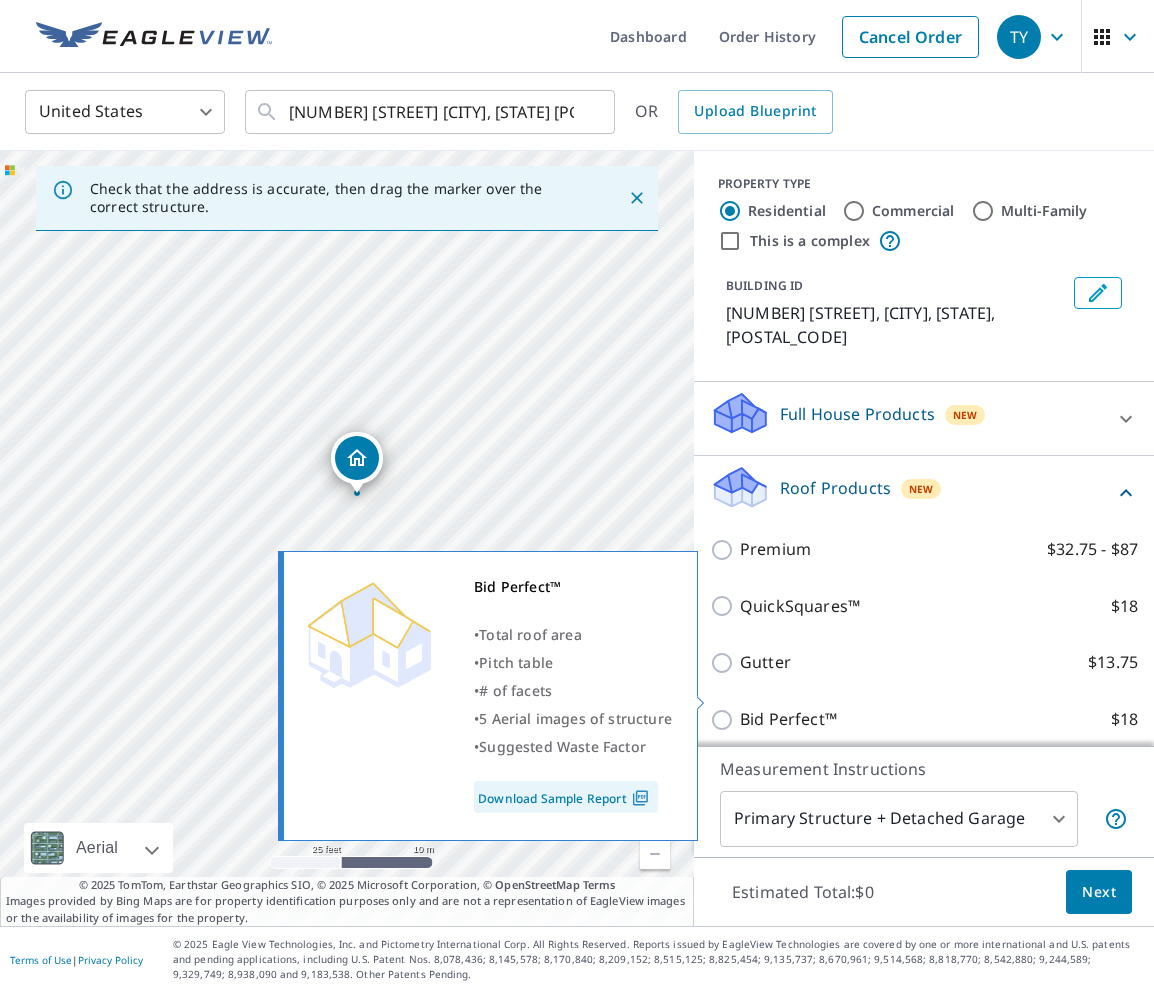 click on "Bid Perfect™ $18" at bounding box center (725, 720) 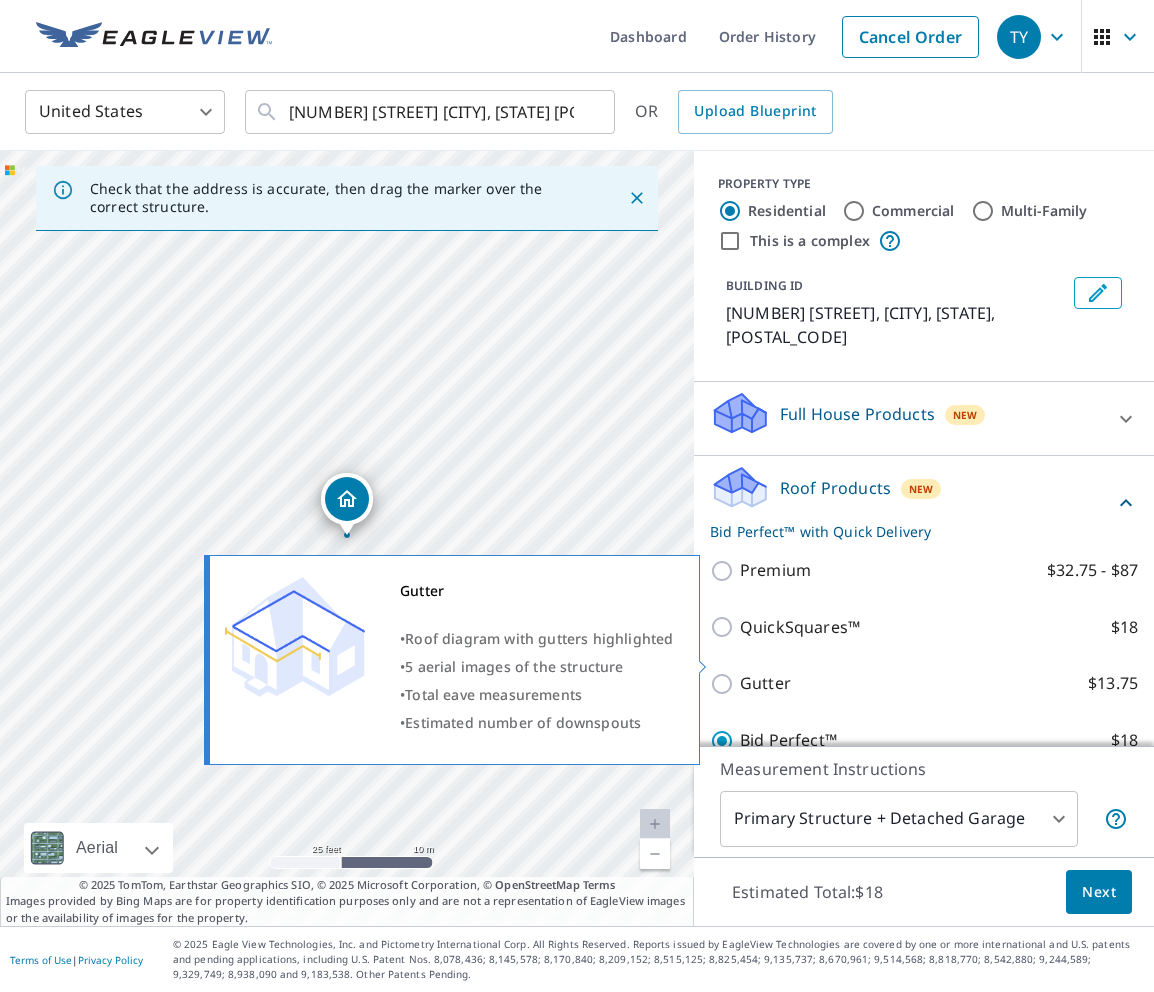 scroll, scrollTop: 200, scrollLeft: 0, axis: vertical 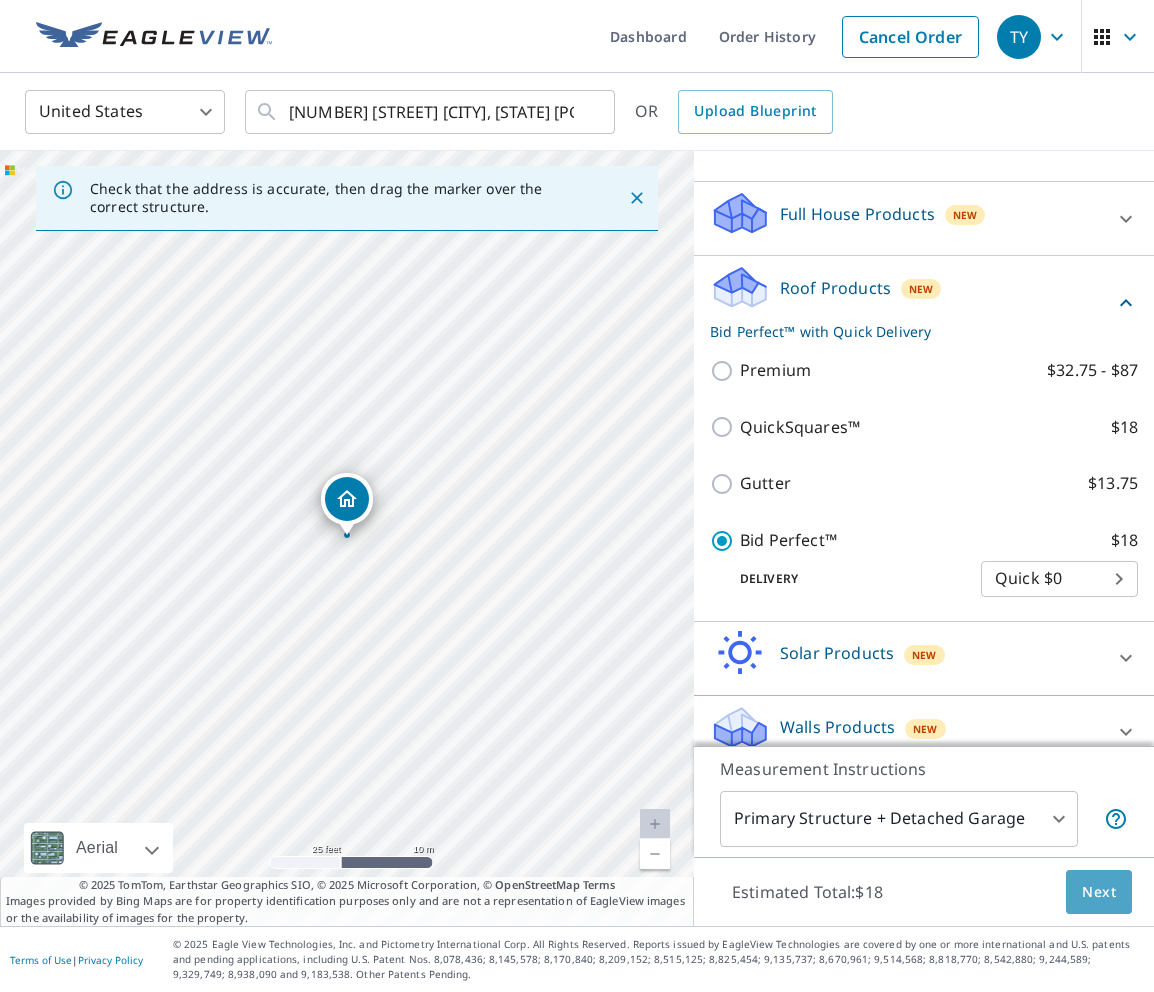 click on "Next" at bounding box center (1099, 892) 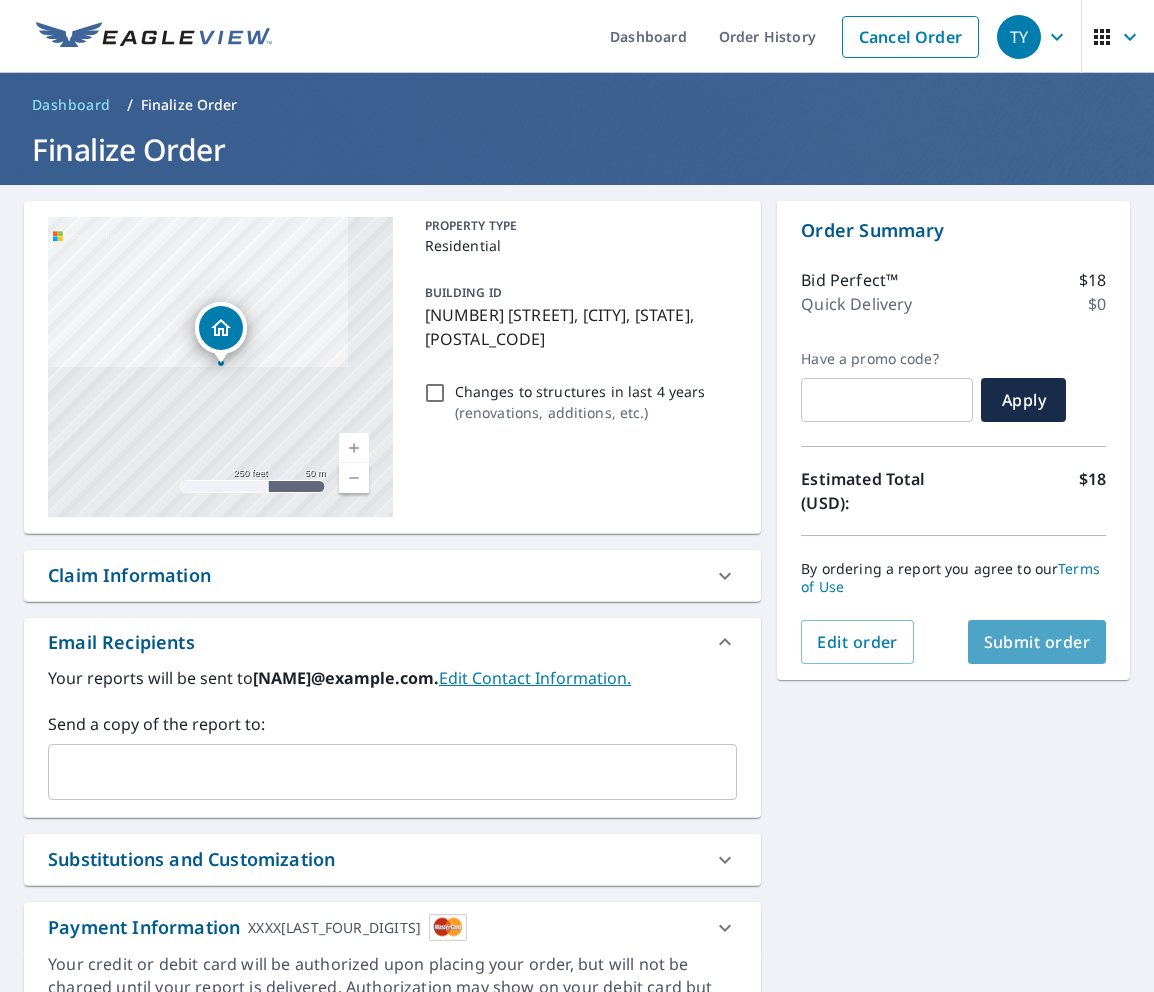 click on "Submit order" at bounding box center [1037, 642] 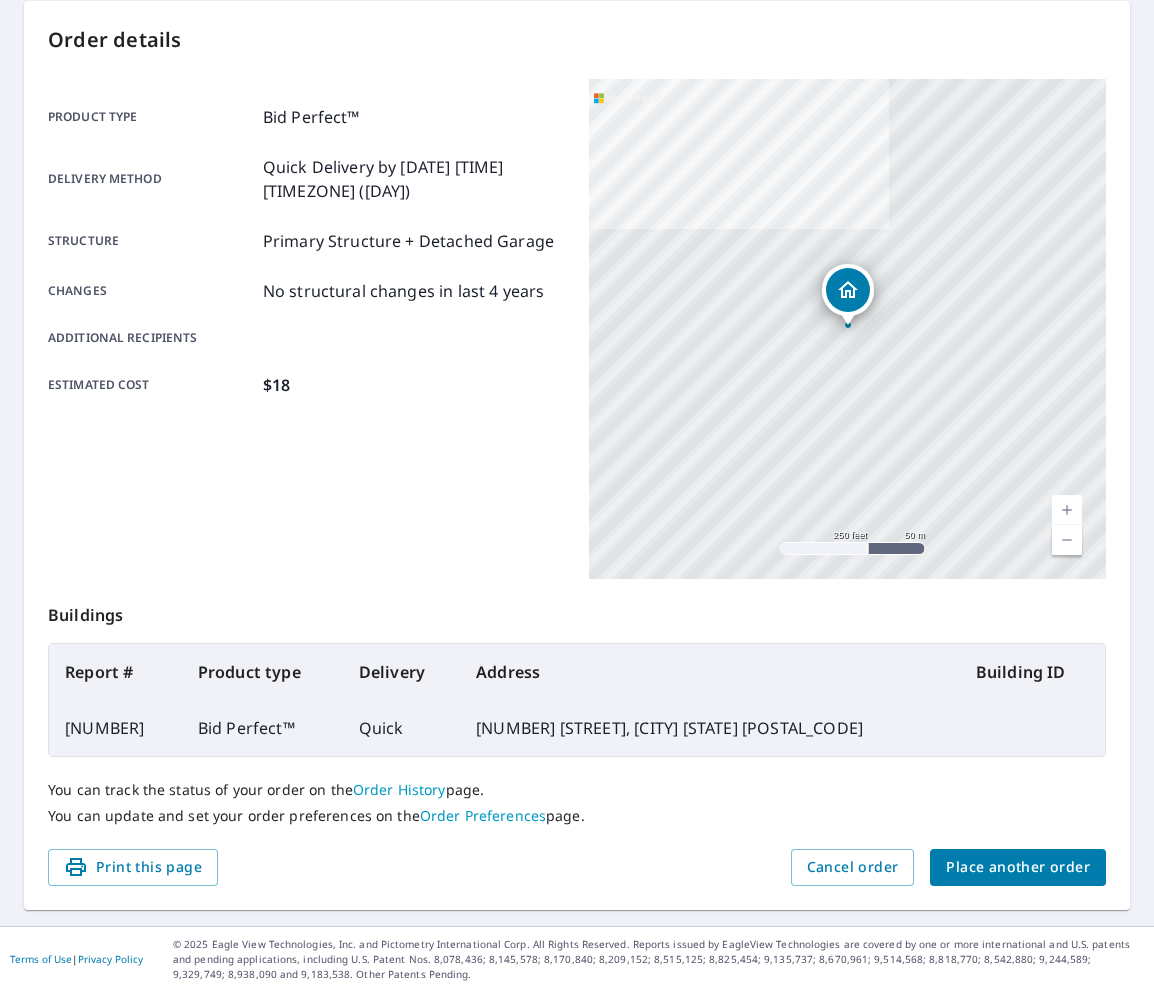 scroll, scrollTop: 0, scrollLeft: 0, axis: both 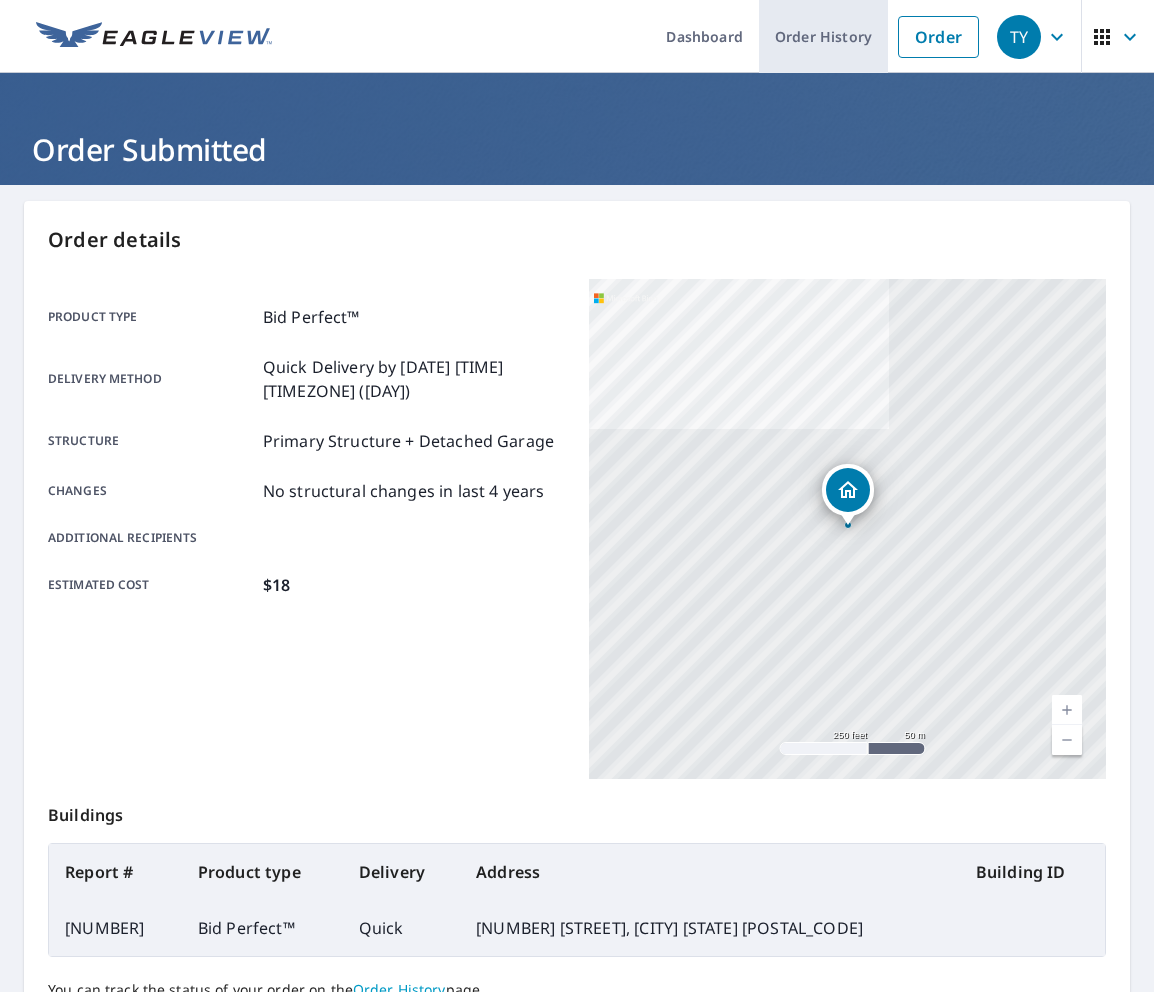 click on "Order History" at bounding box center (823, 36) 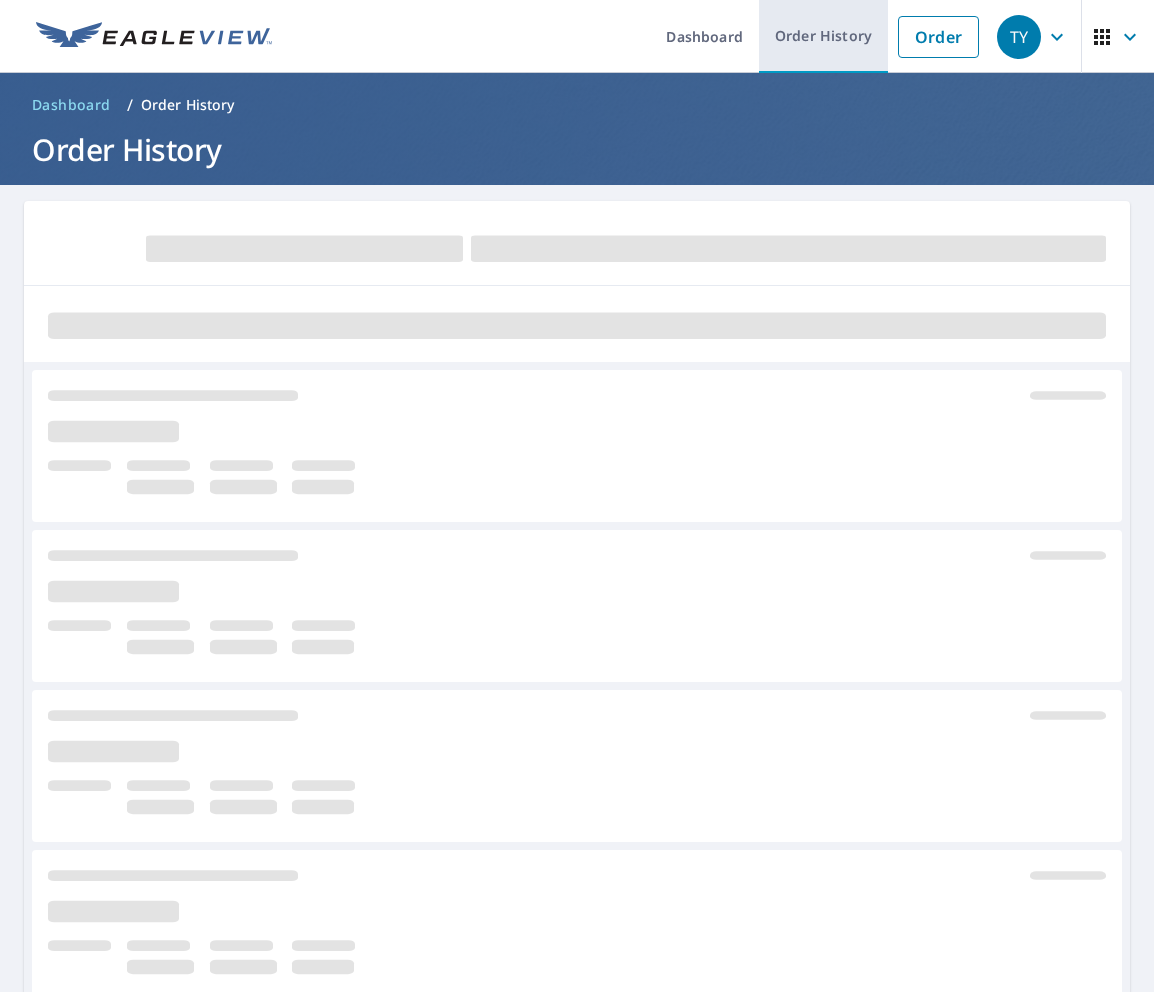 click on "Order History" at bounding box center [823, 36] 